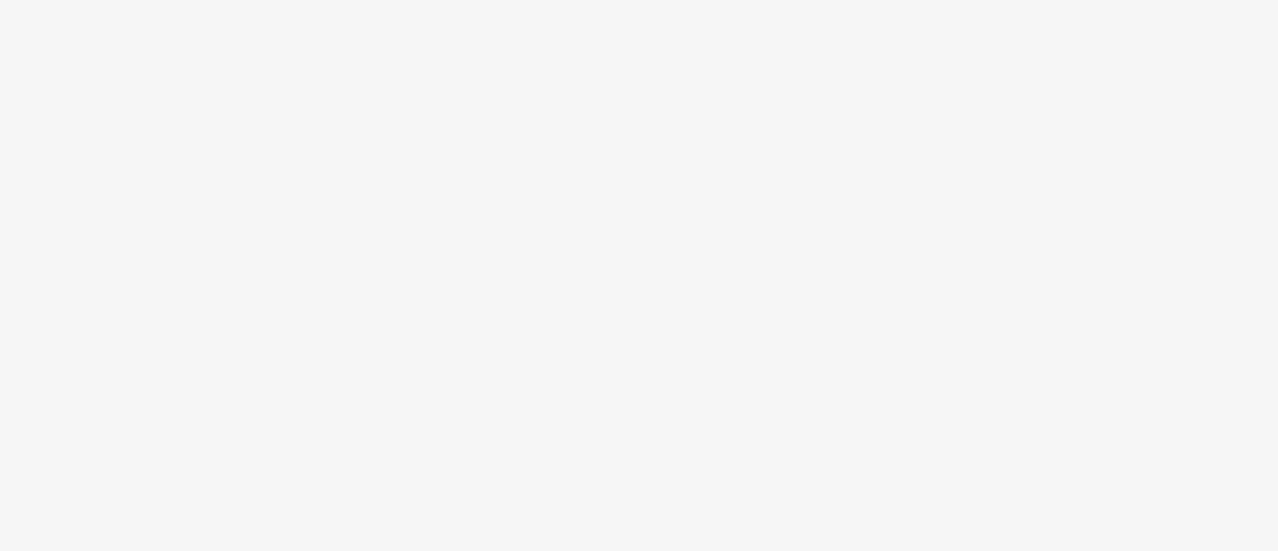 scroll, scrollTop: 0, scrollLeft: 0, axis: both 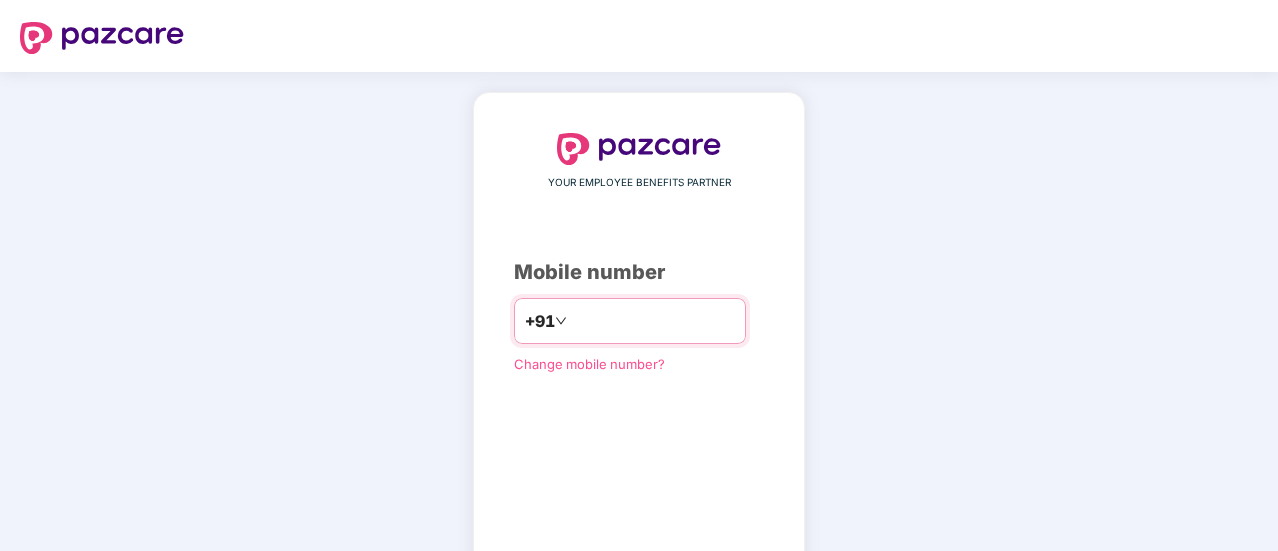 drag, startPoint x: 0, startPoint y: 0, endPoint x: 626, endPoint y: 314, distance: 700.33704 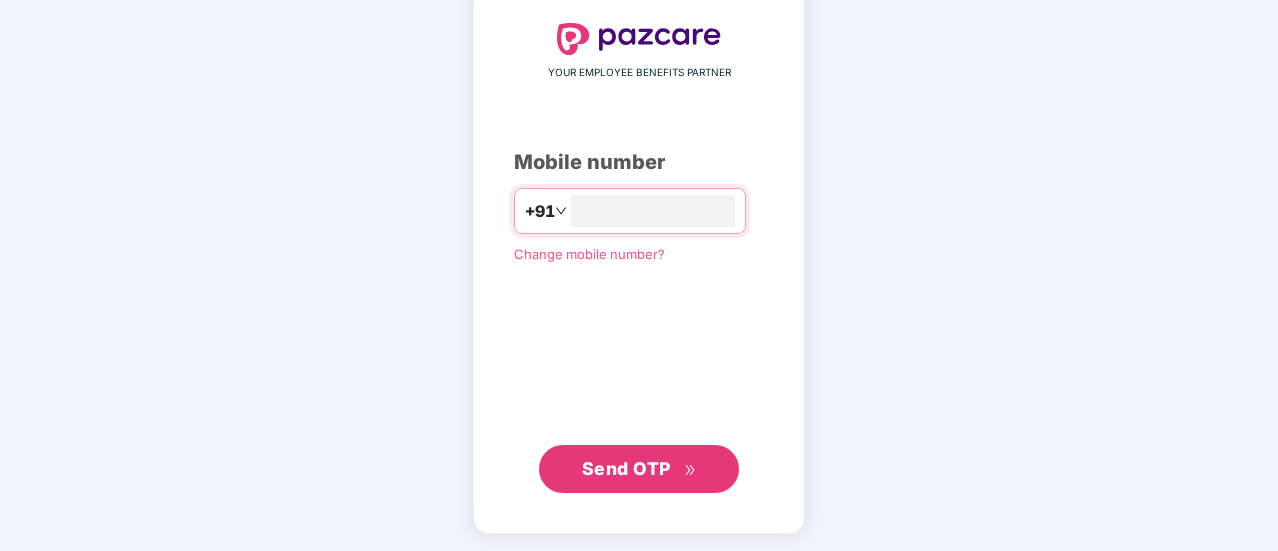 type on "**********" 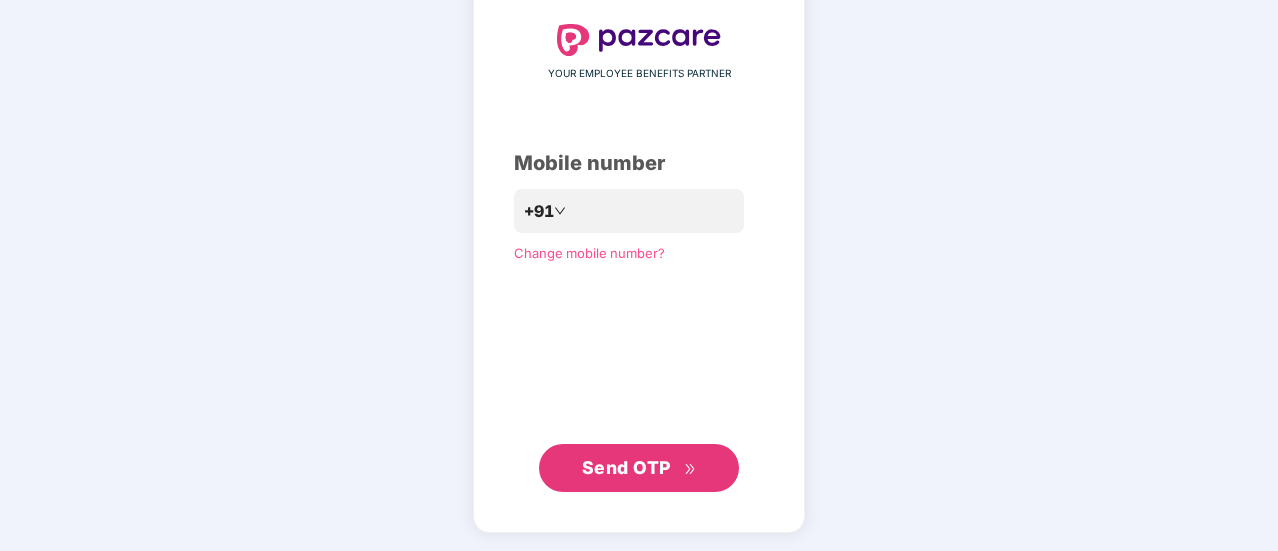 click on "Send OTP" at bounding box center (626, 467) 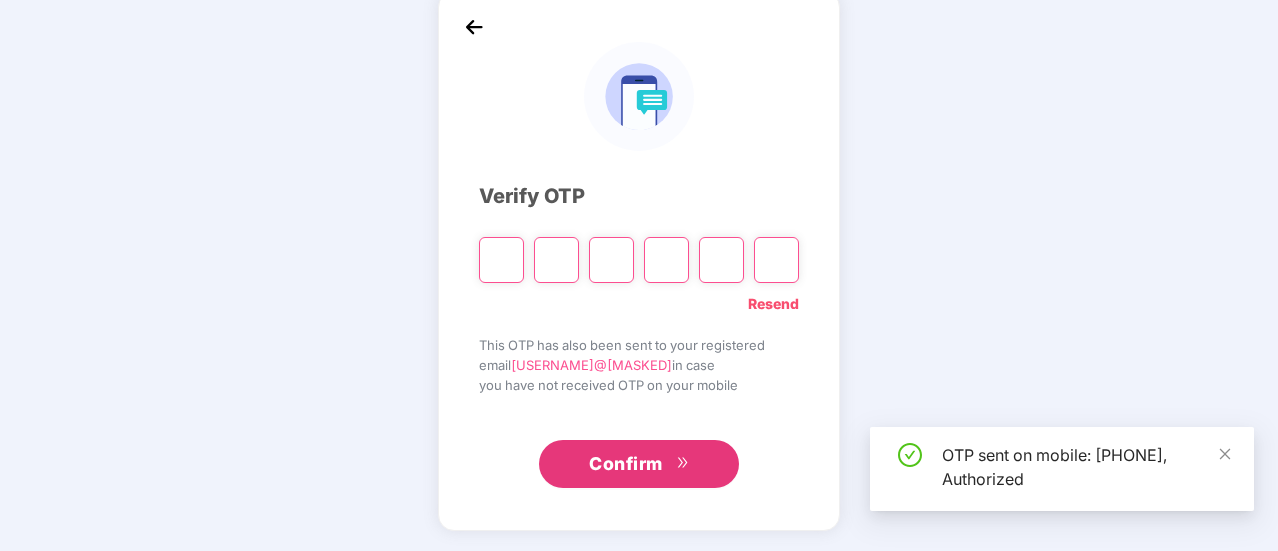 scroll, scrollTop: 100, scrollLeft: 0, axis: vertical 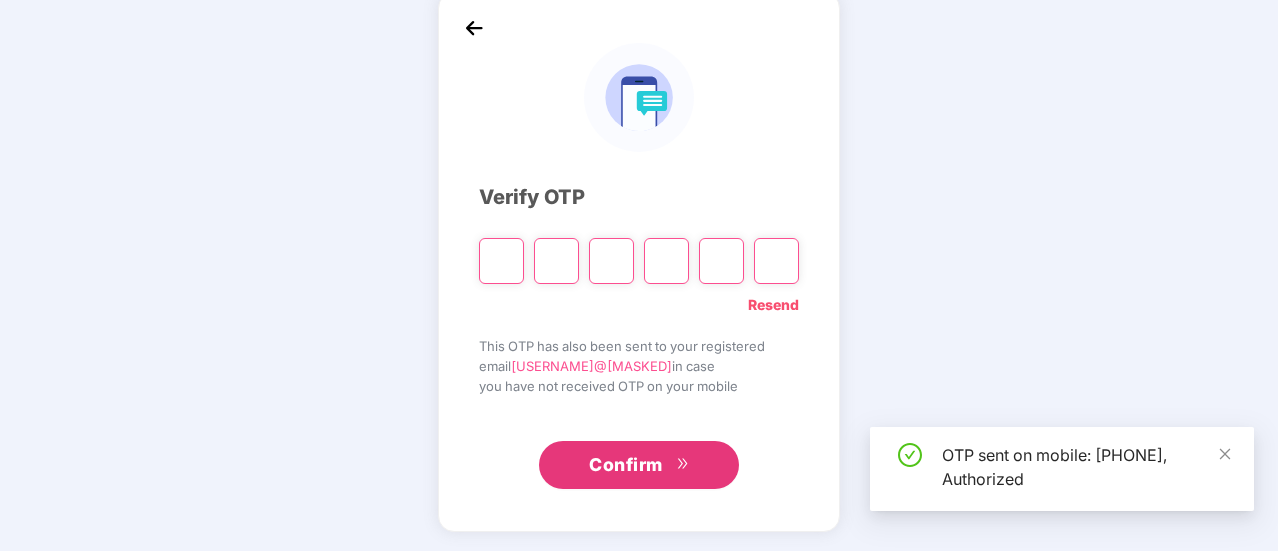 type on "*" 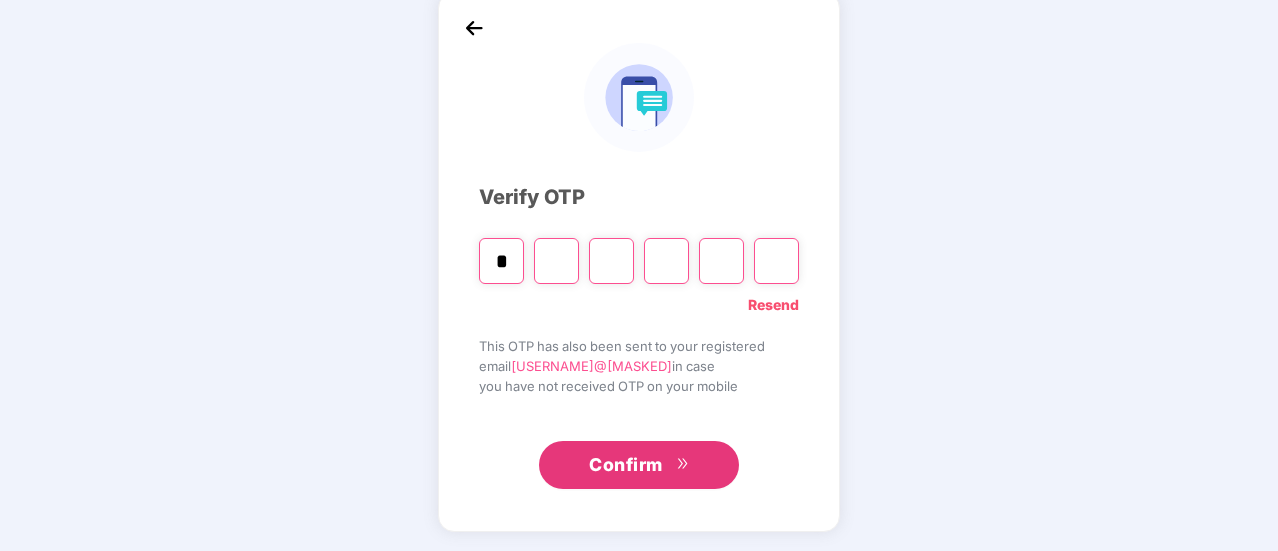 type on "*" 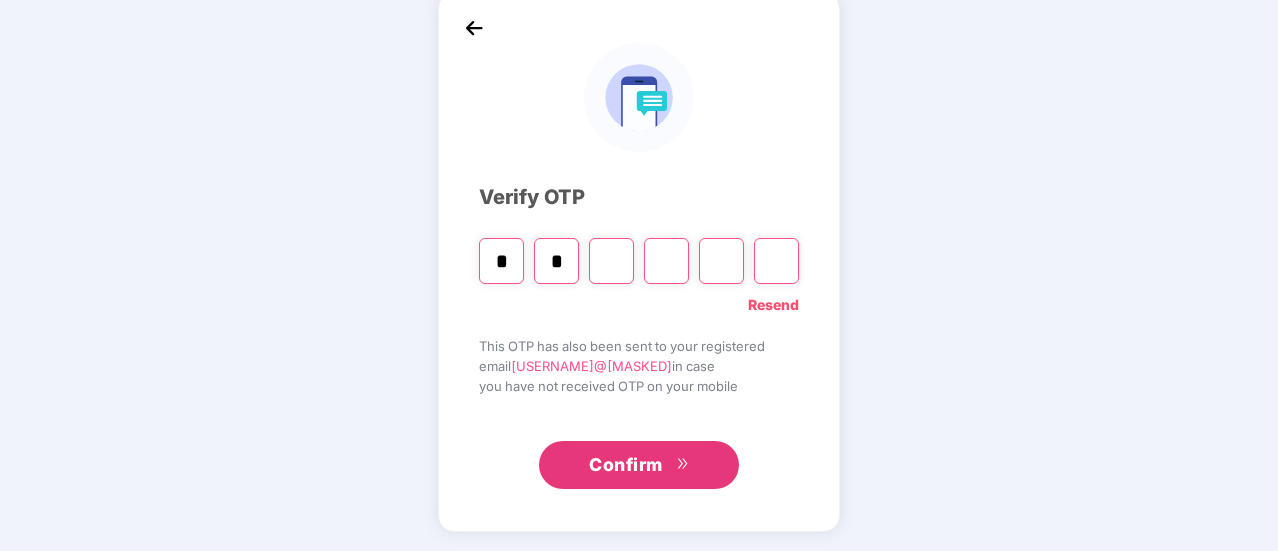 type on "*" 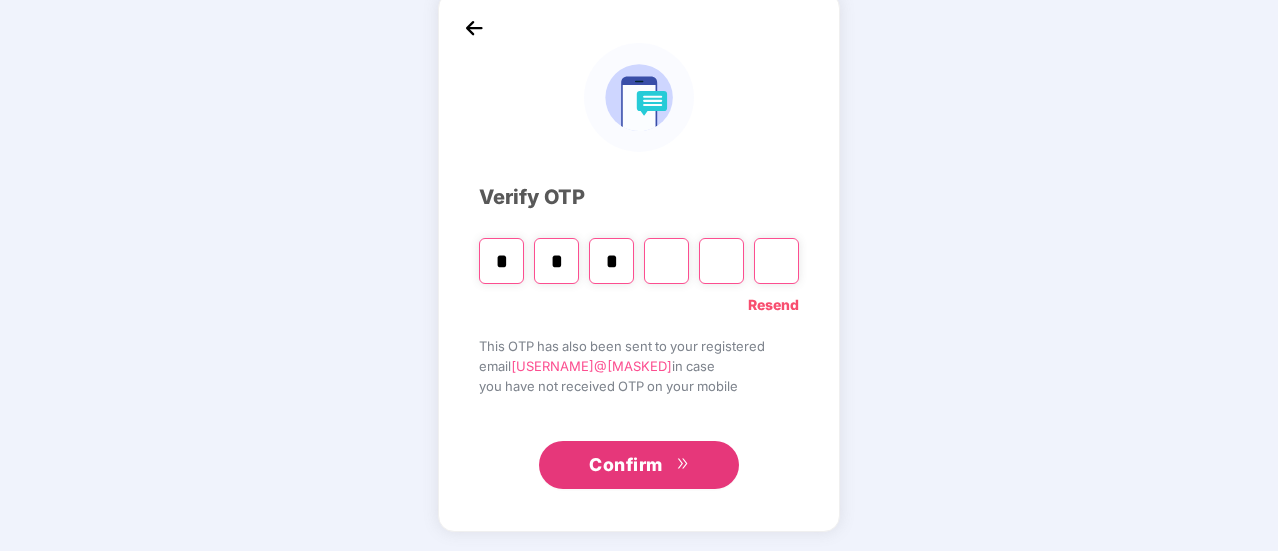 type on "*" 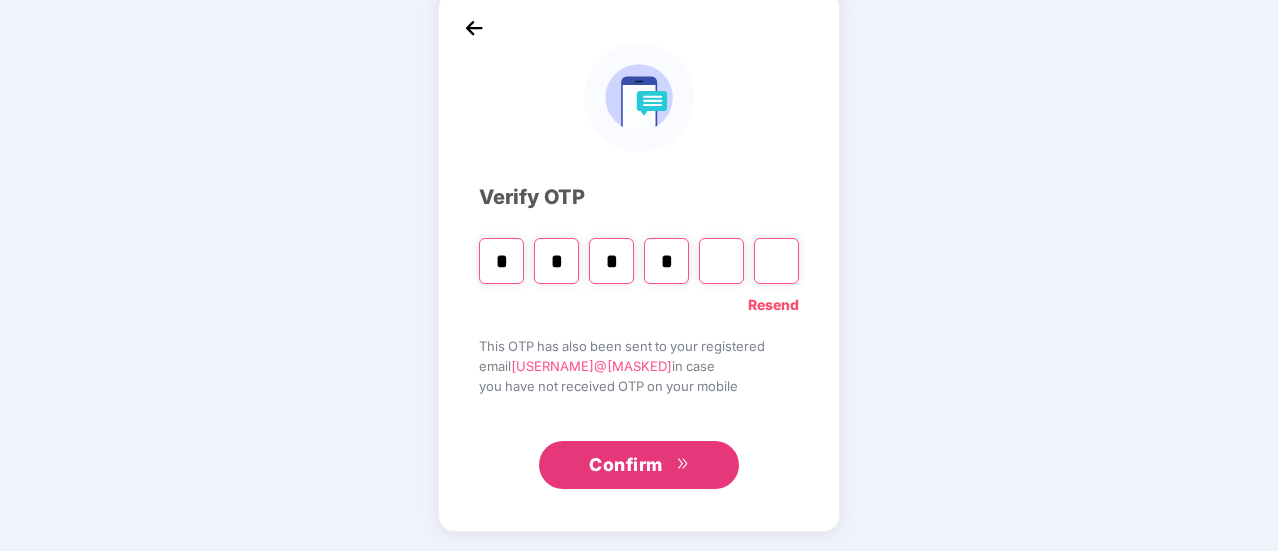 type on "*" 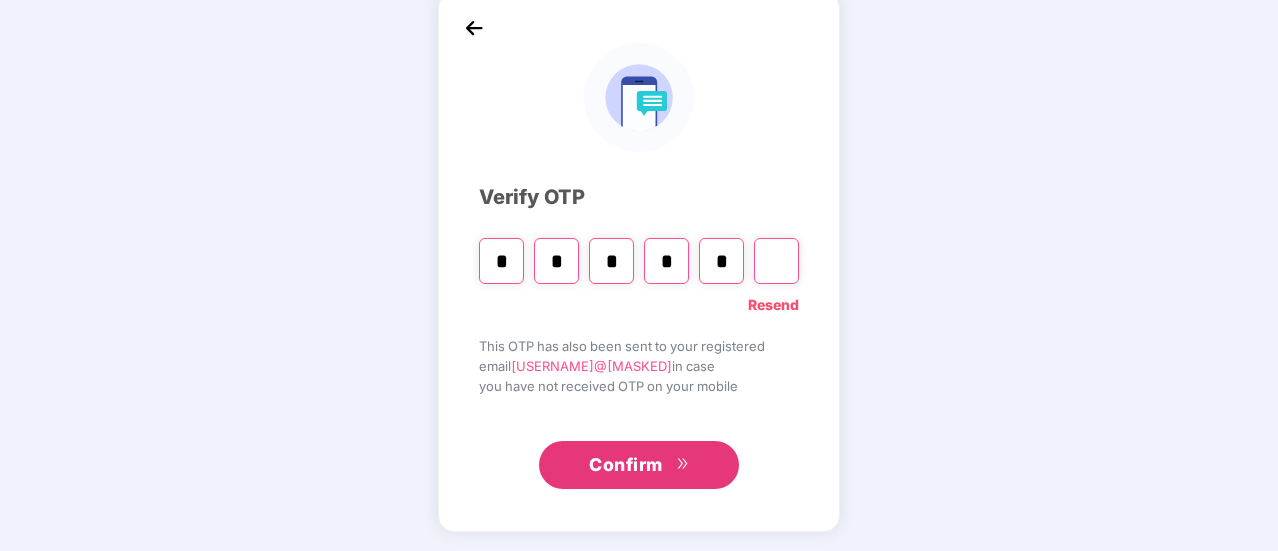 type on "*" 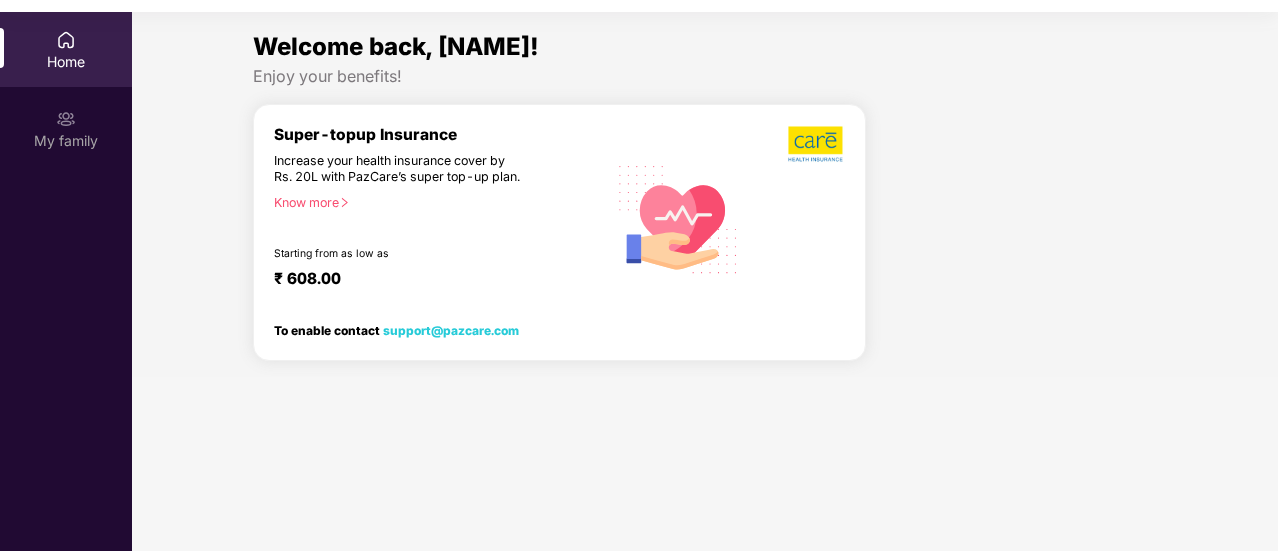 scroll, scrollTop: 0, scrollLeft: 0, axis: both 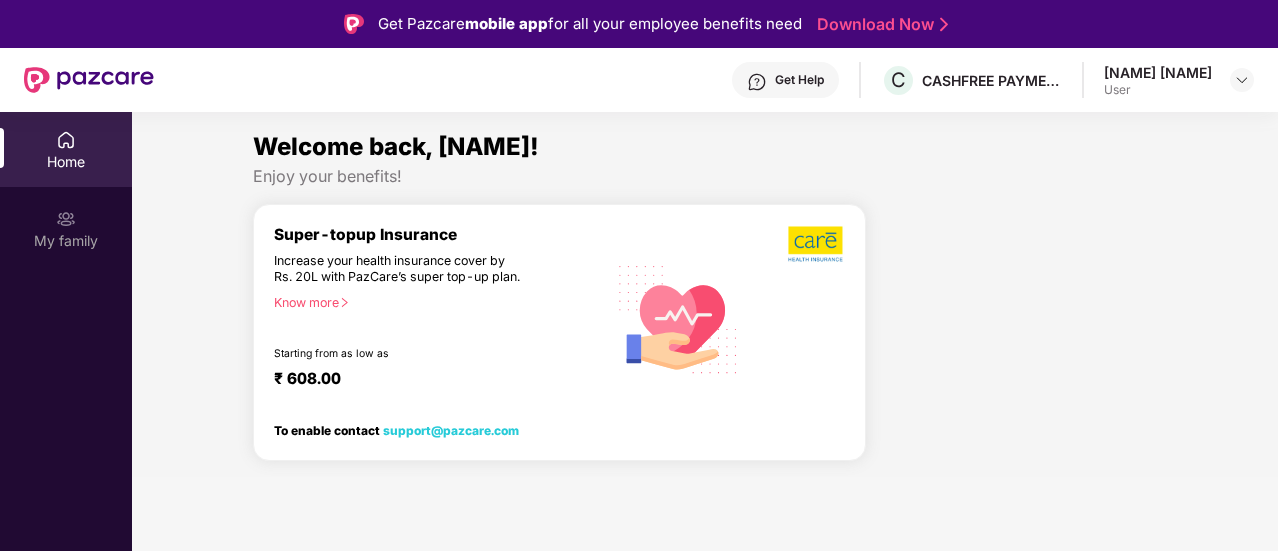click on "Know more" at bounding box center (434, 302) 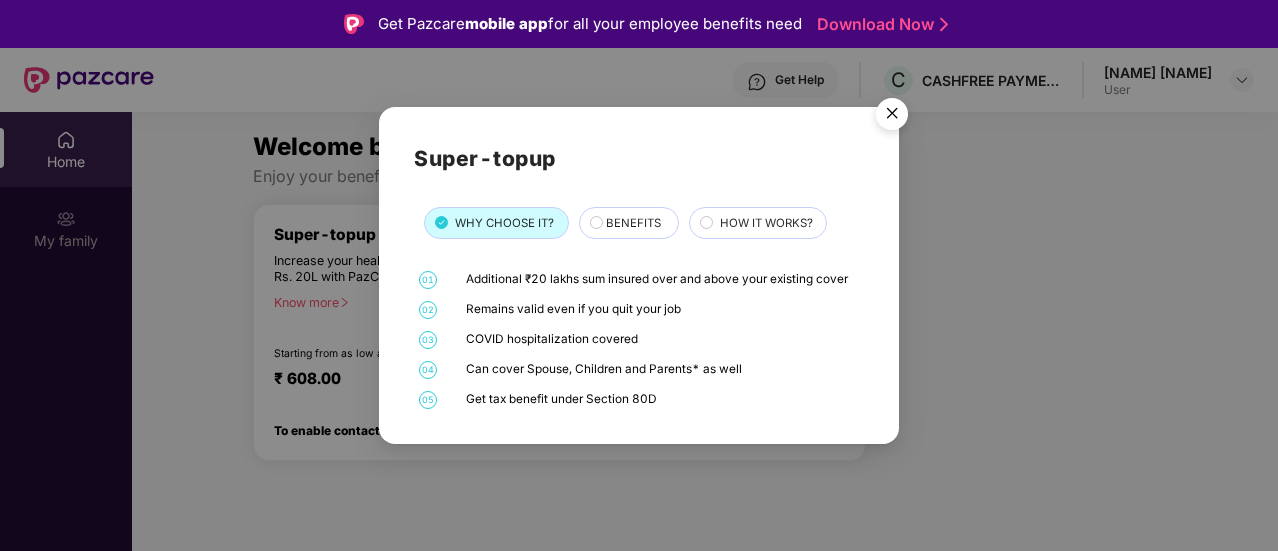 click at bounding box center [892, 117] 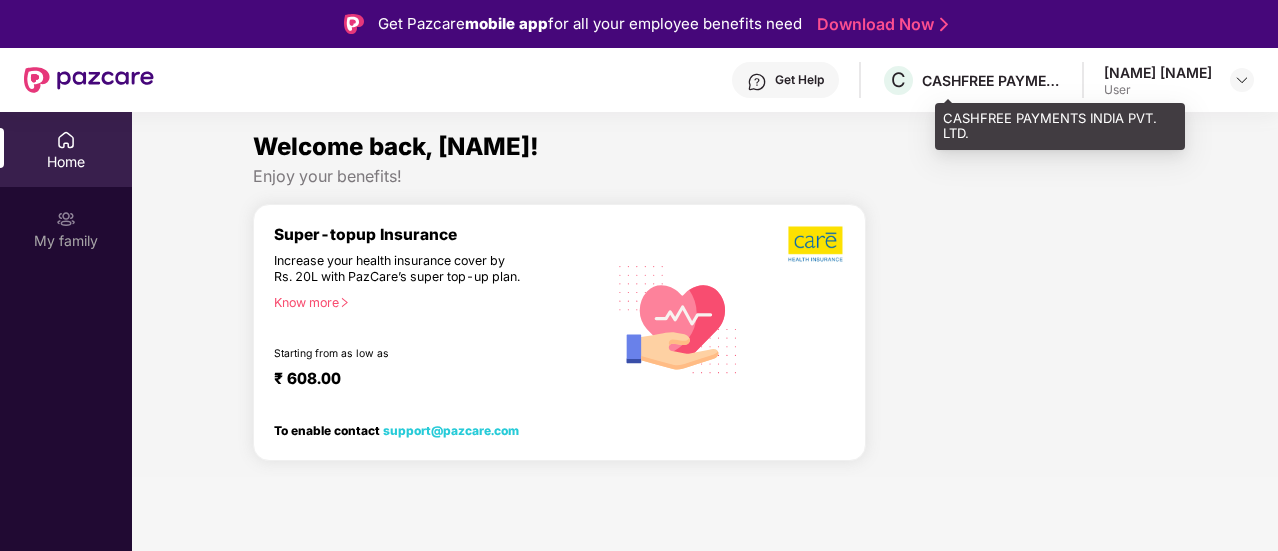 click on "CASHFREE PAYMENTS INDIA PVT. LTD." at bounding box center [992, 80] 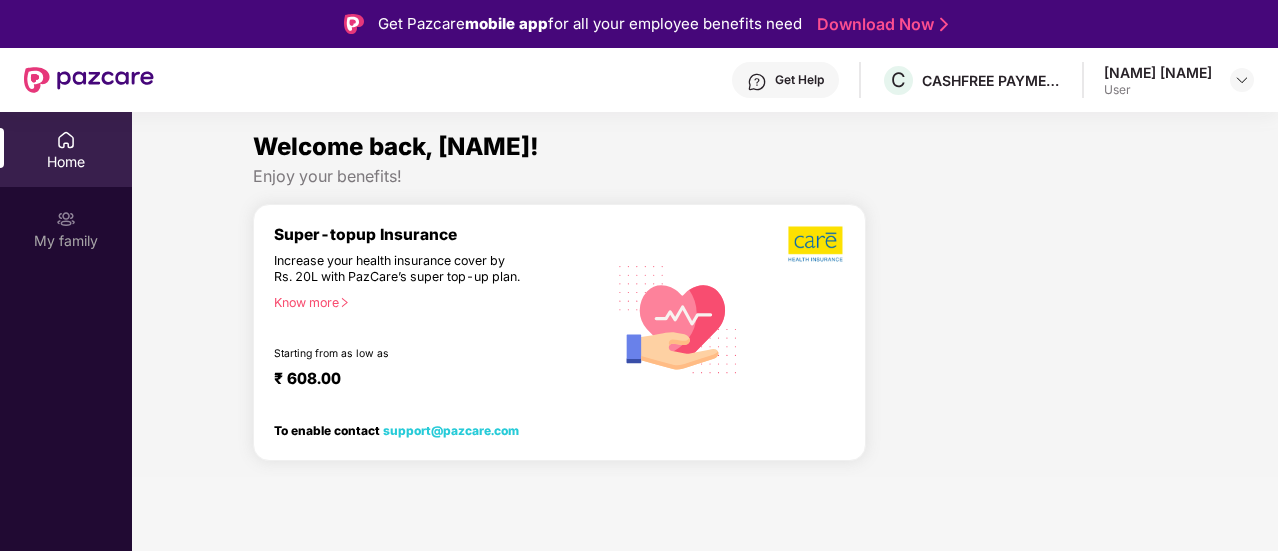 click on "[FIRST] [LAST]" at bounding box center (1158, 72) 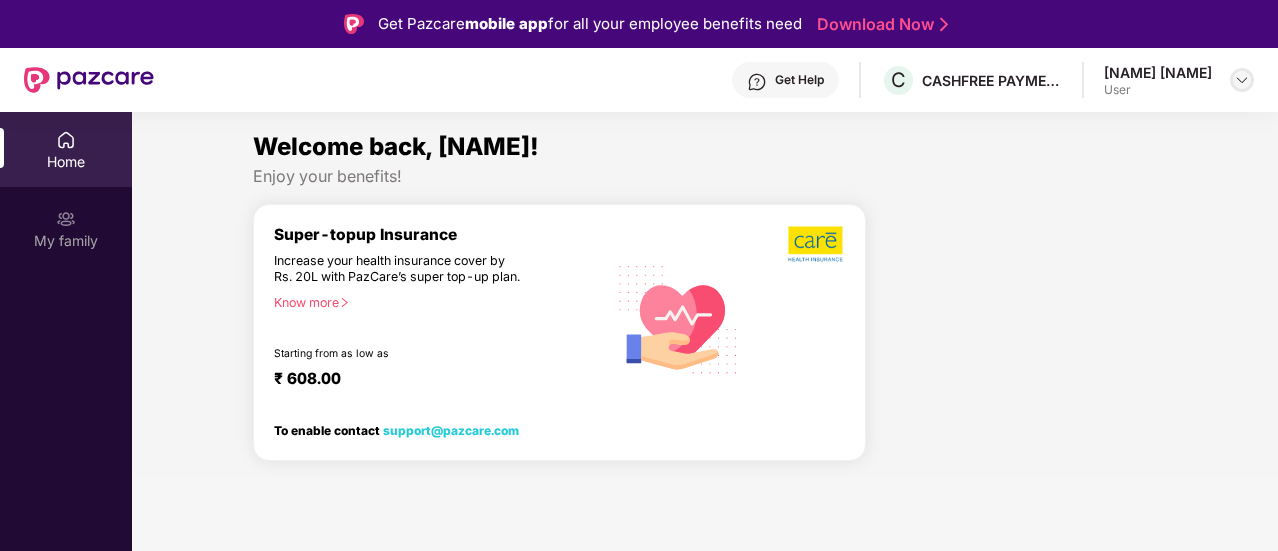 click at bounding box center [1242, 80] 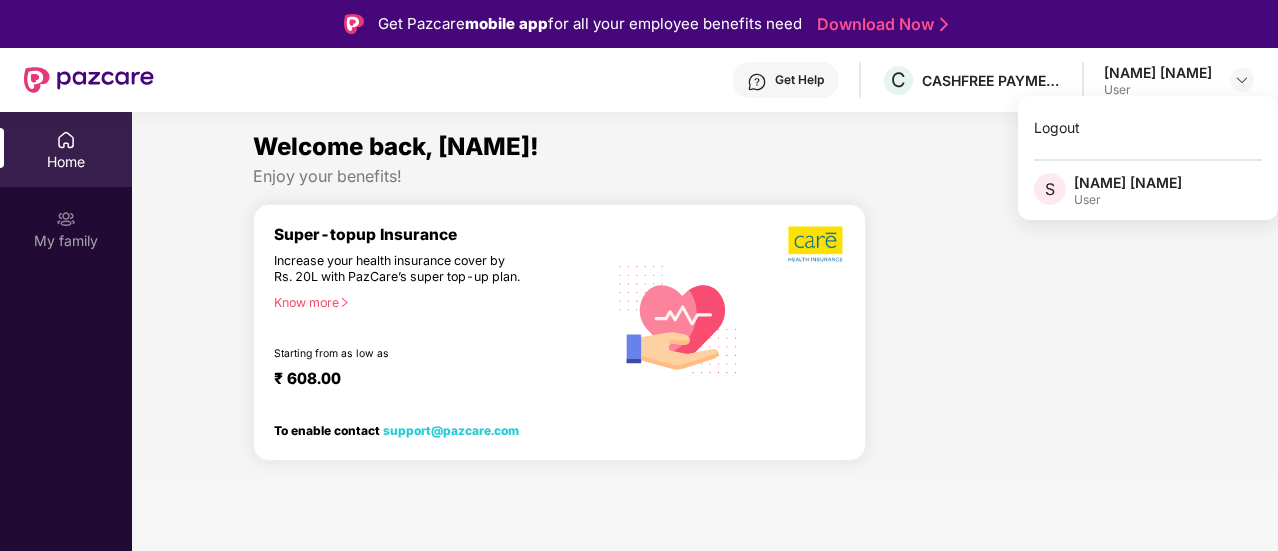 click on "Super-topup Insurance Increase your health insurance cover by Rs. 20L with PazCare’s super top-up plan. Know more  Starting from as low as ₹ 608.00" at bounding box center (559, 319) 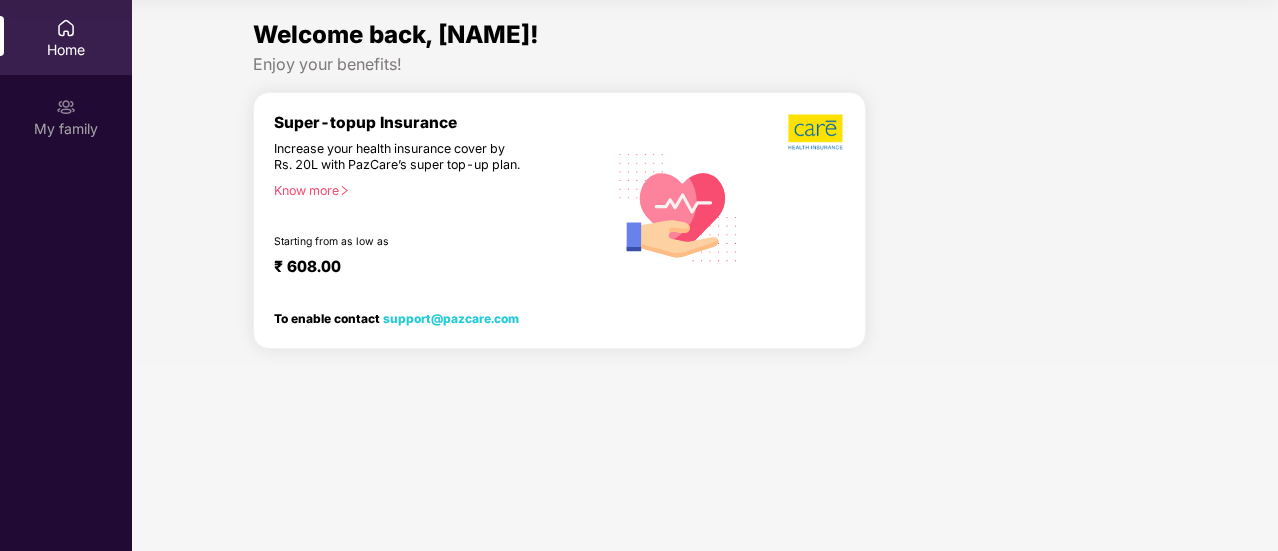 scroll, scrollTop: 0, scrollLeft: 0, axis: both 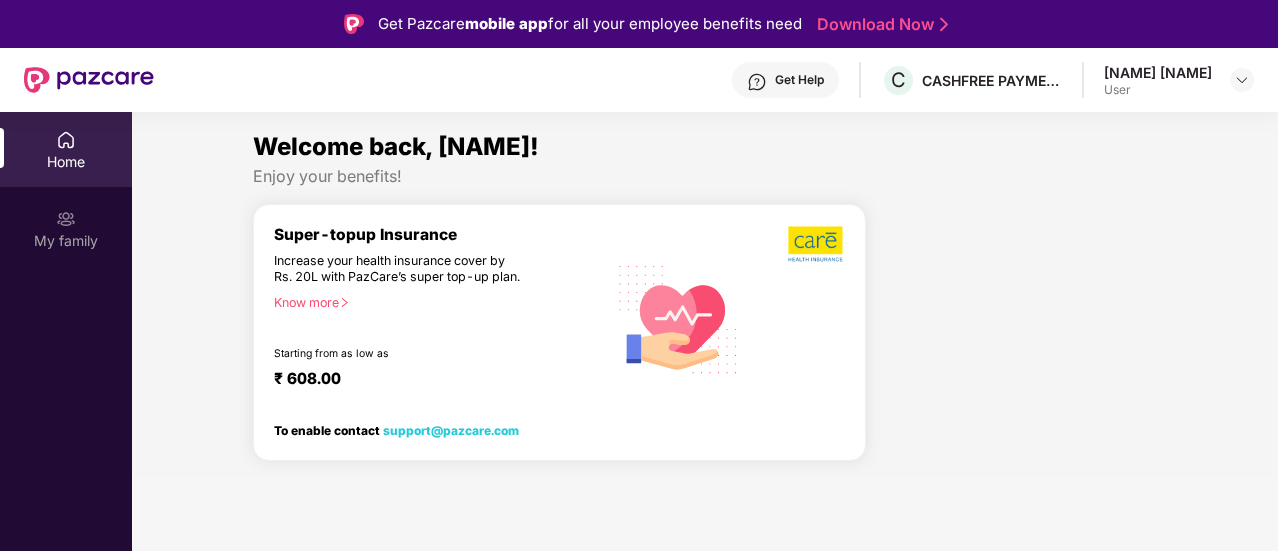 click on "Super-topup Insurance Increase your health insurance cover by Rs. 20L with PazCare’s super top-up plan. Know more  Starting from as low as ₹ 608.00" at bounding box center [440, 319] 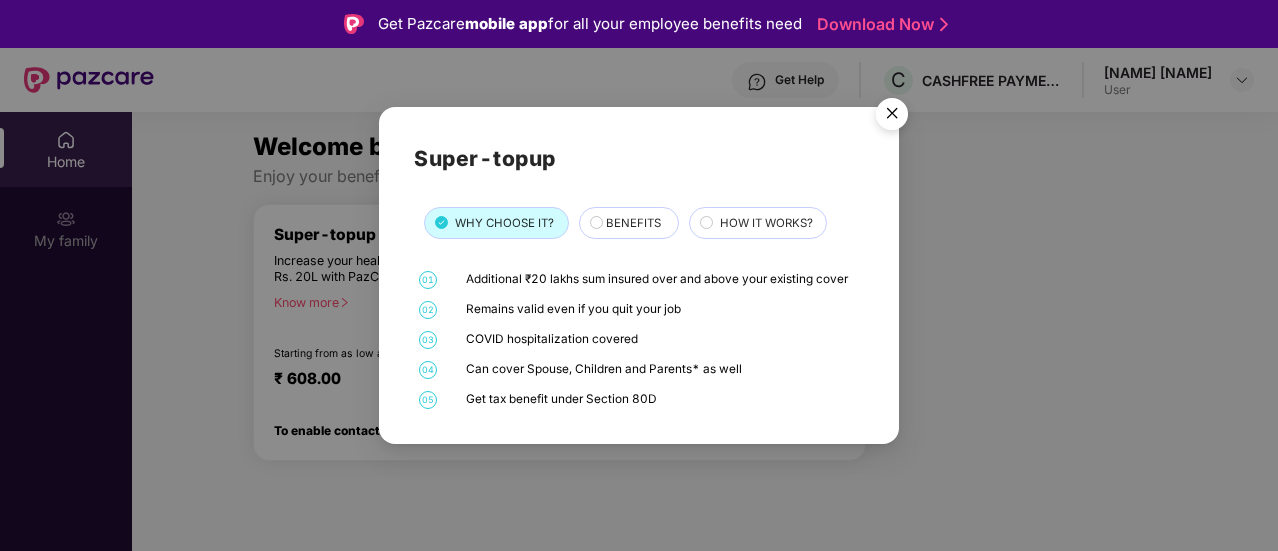 click on "BENEFITS" at bounding box center (633, 223) 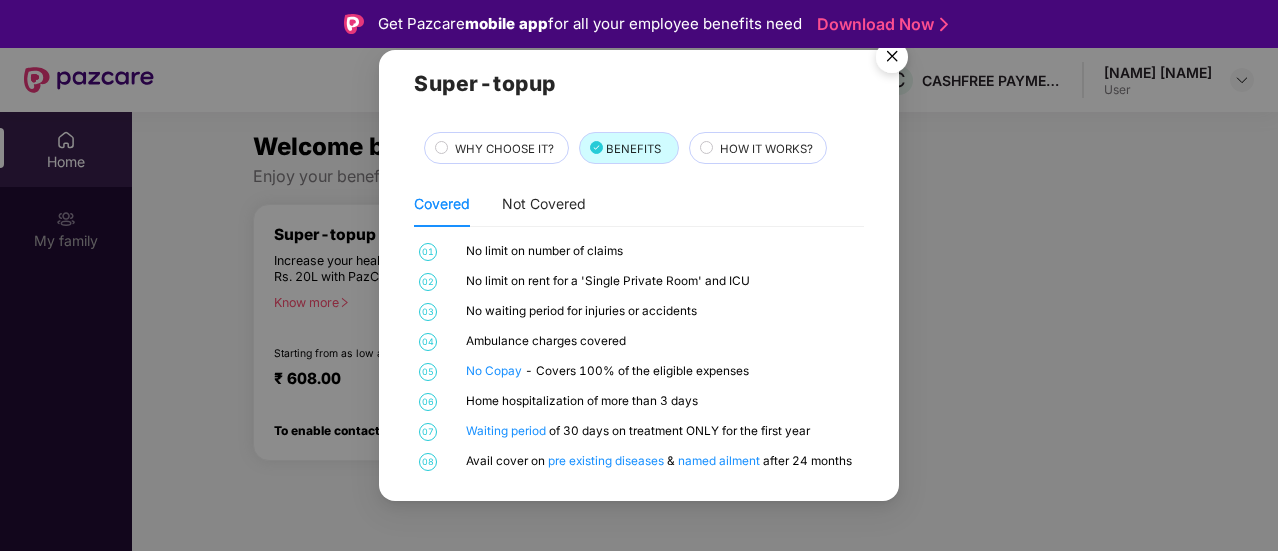 scroll, scrollTop: 22, scrollLeft: 0, axis: vertical 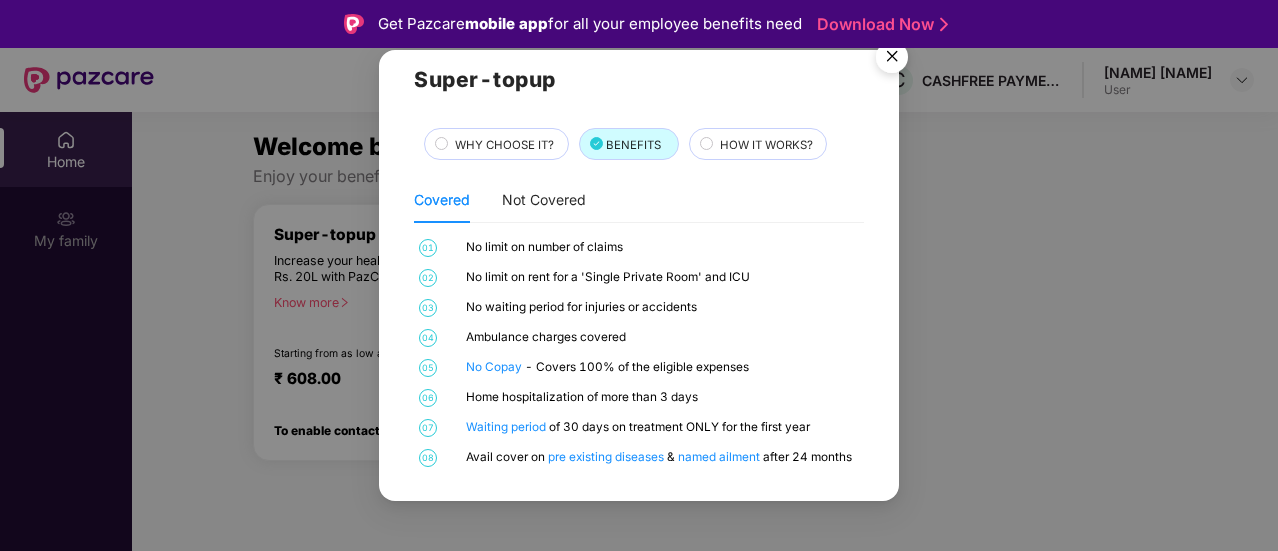 click on "HOW IT WORKS?" at bounding box center (758, 144) 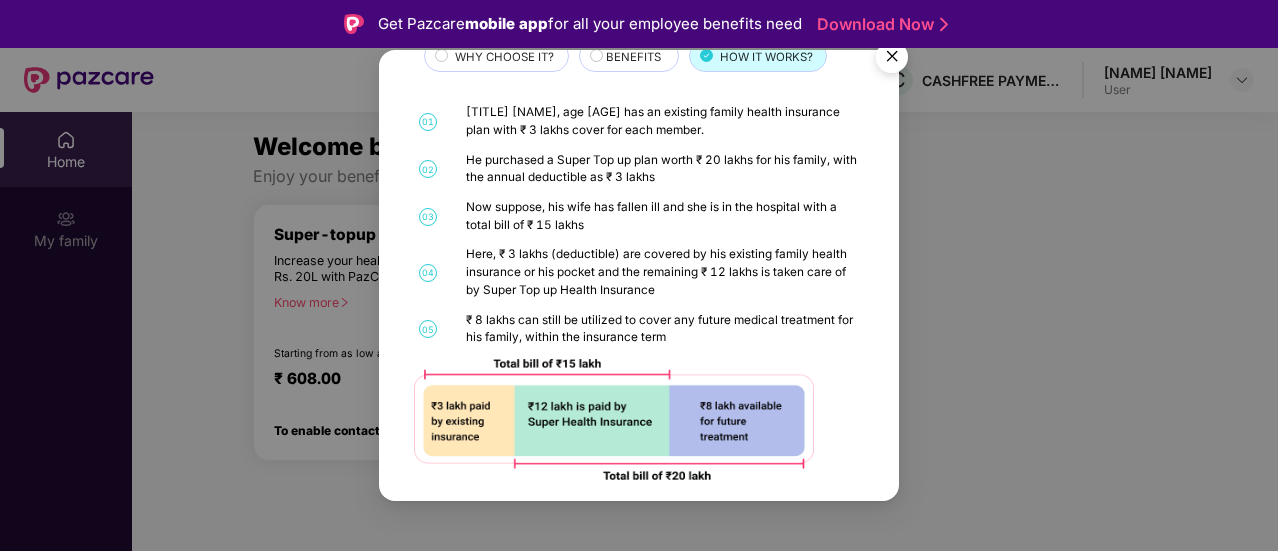 scroll, scrollTop: 124, scrollLeft: 0, axis: vertical 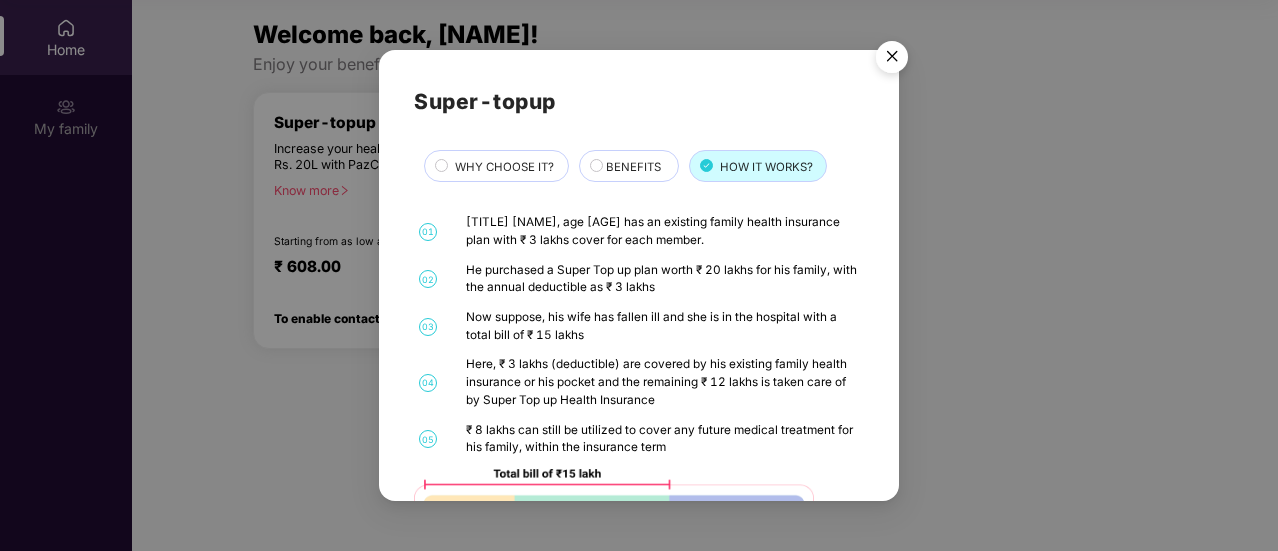 click on "BENEFITS" at bounding box center [633, 167] 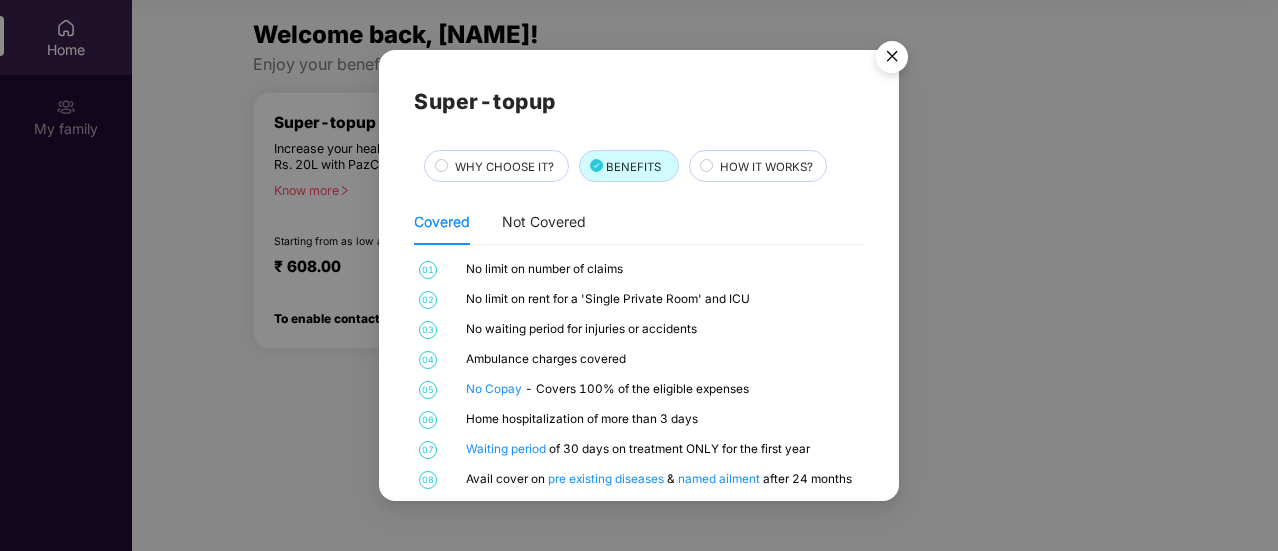 scroll, scrollTop: 22, scrollLeft: 0, axis: vertical 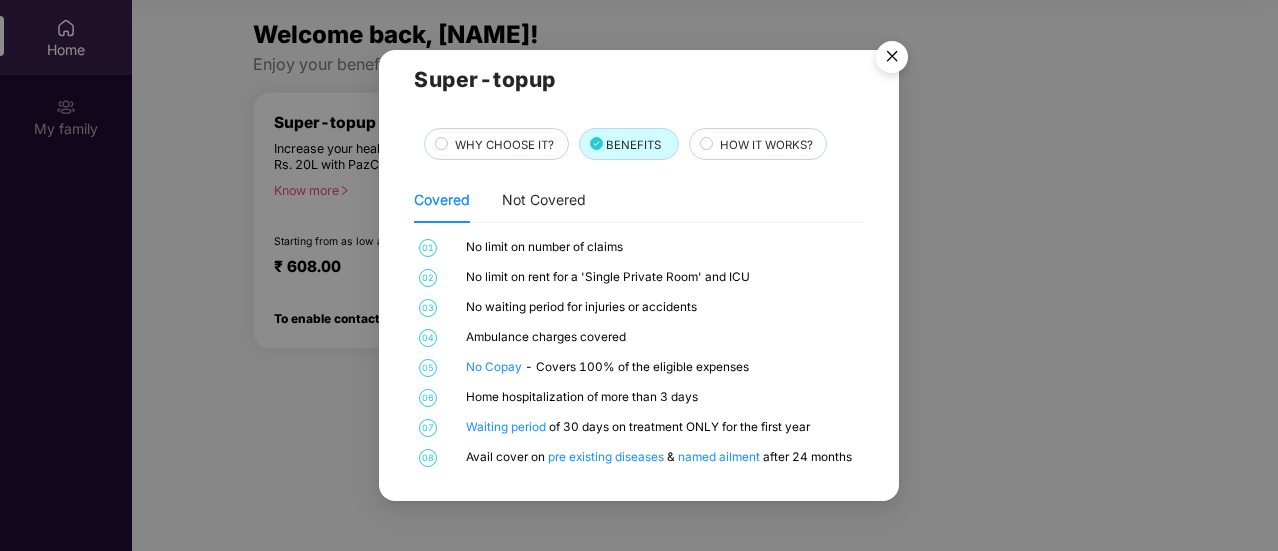 click at bounding box center (892, 60) 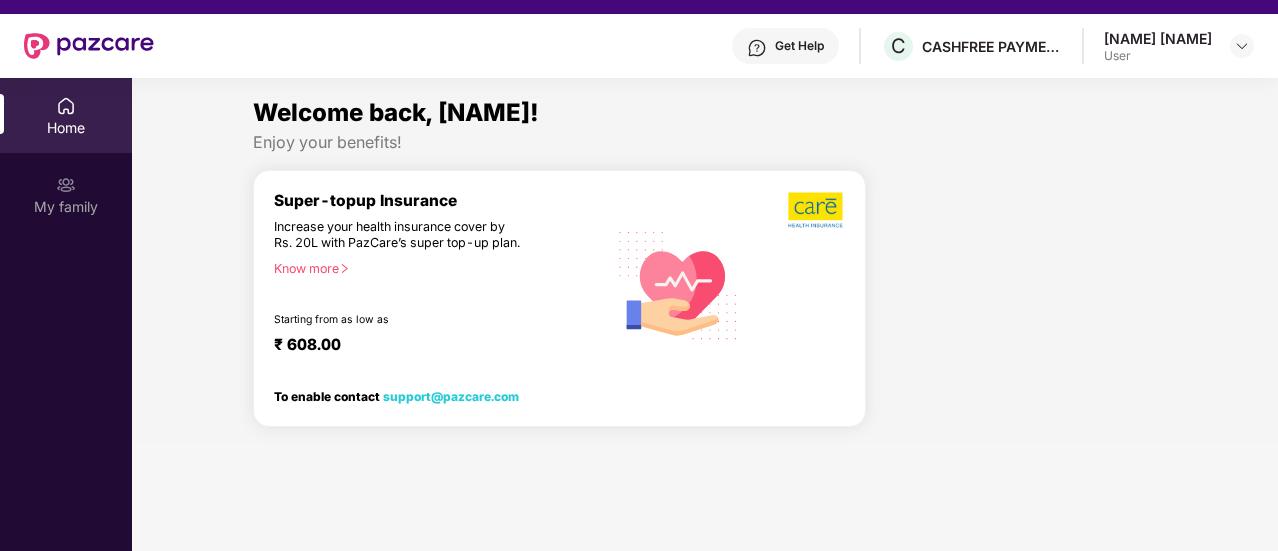 scroll, scrollTop: 18, scrollLeft: 0, axis: vertical 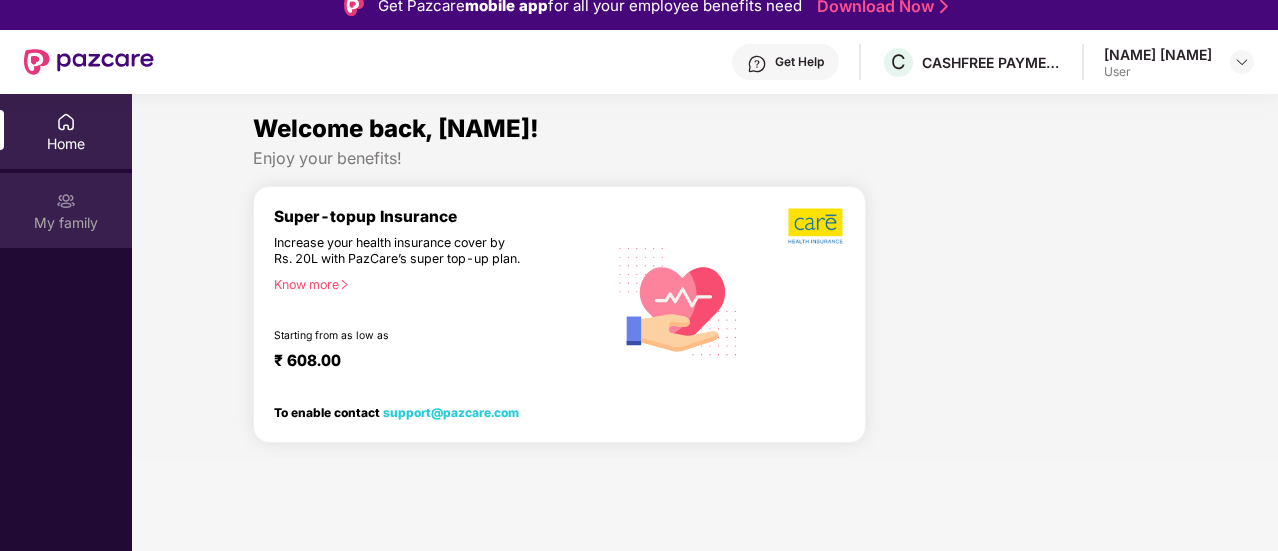click on "My family" at bounding box center [66, 223] 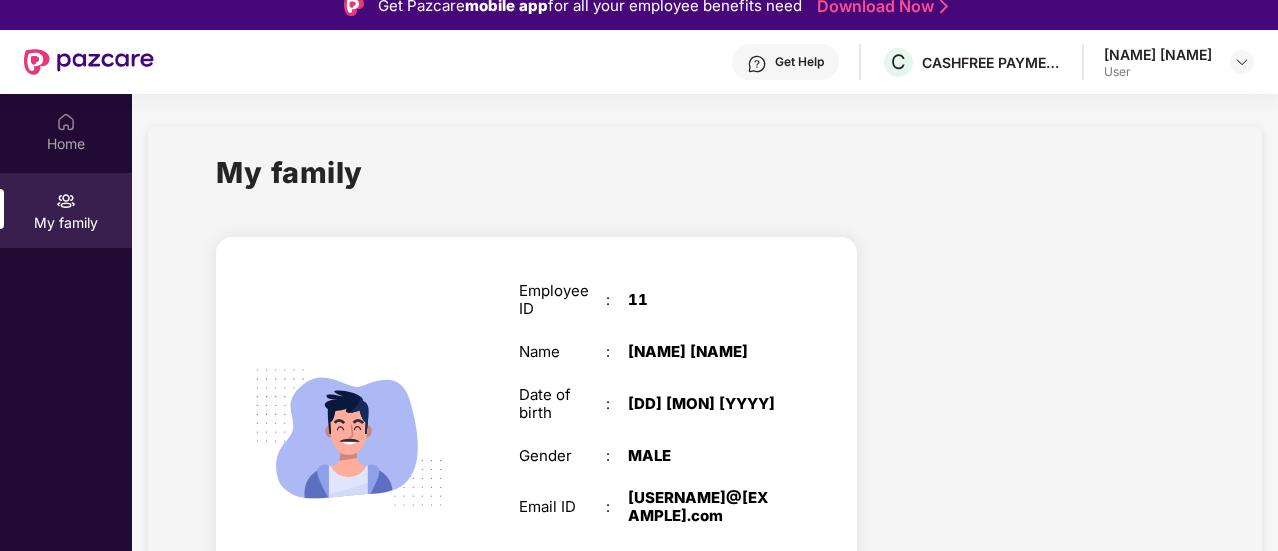 scroll, scrollTop: 115, scrollLeft: 0, axis: vertical 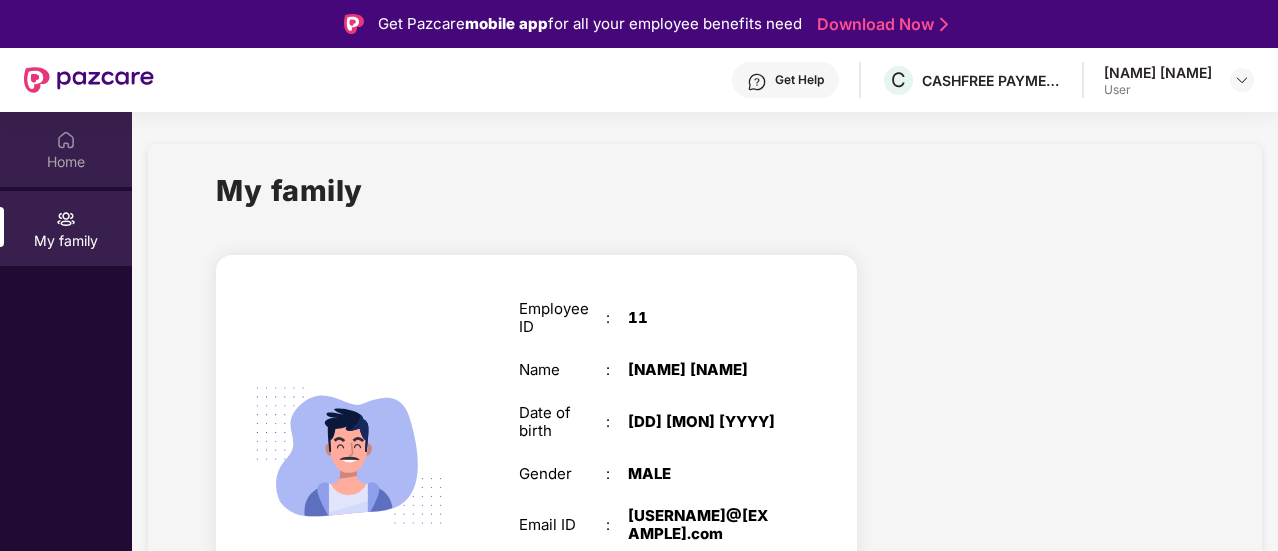 click on "Home" at bounding box center [66, 162] 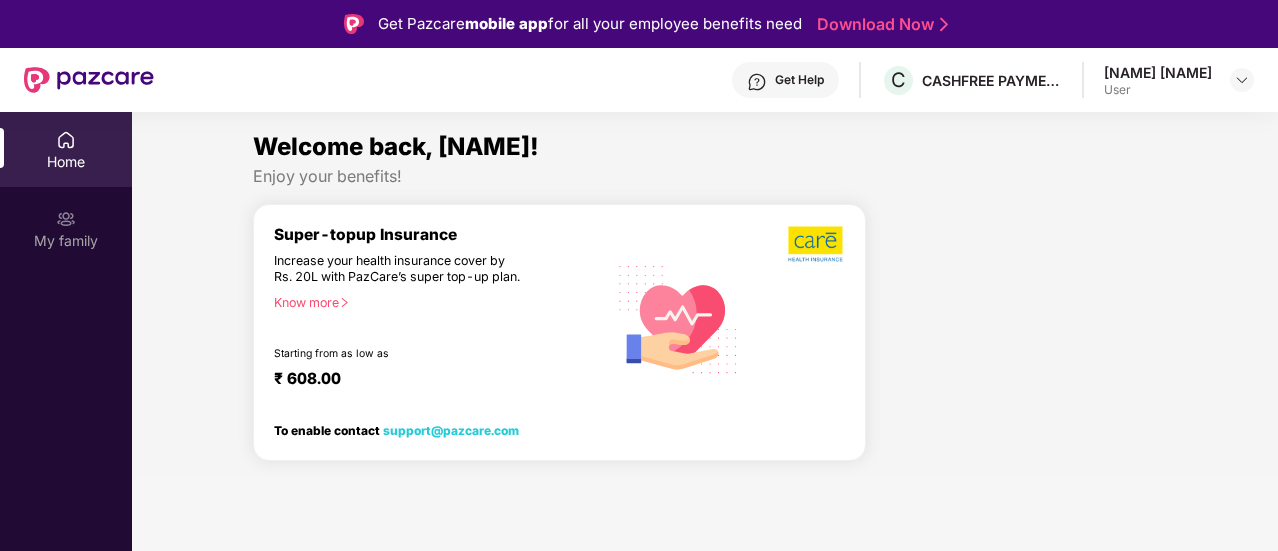 click at bounding box center (89, 80) 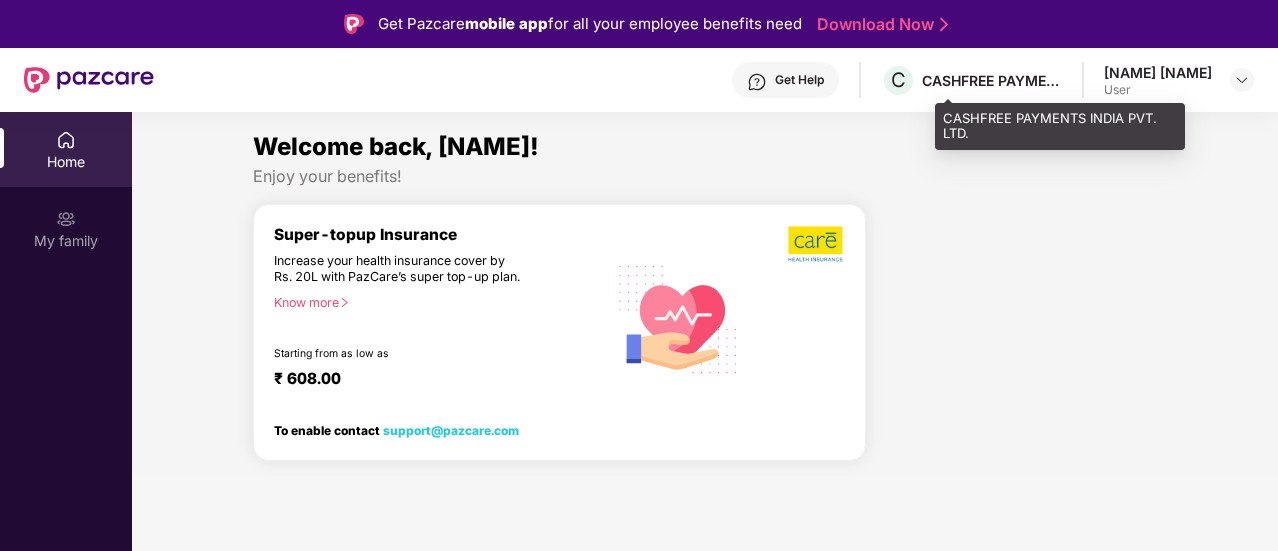 click on "CASHFREE PAYMENTS INDIA PVT. LTD." at bounding box center (992, 80) 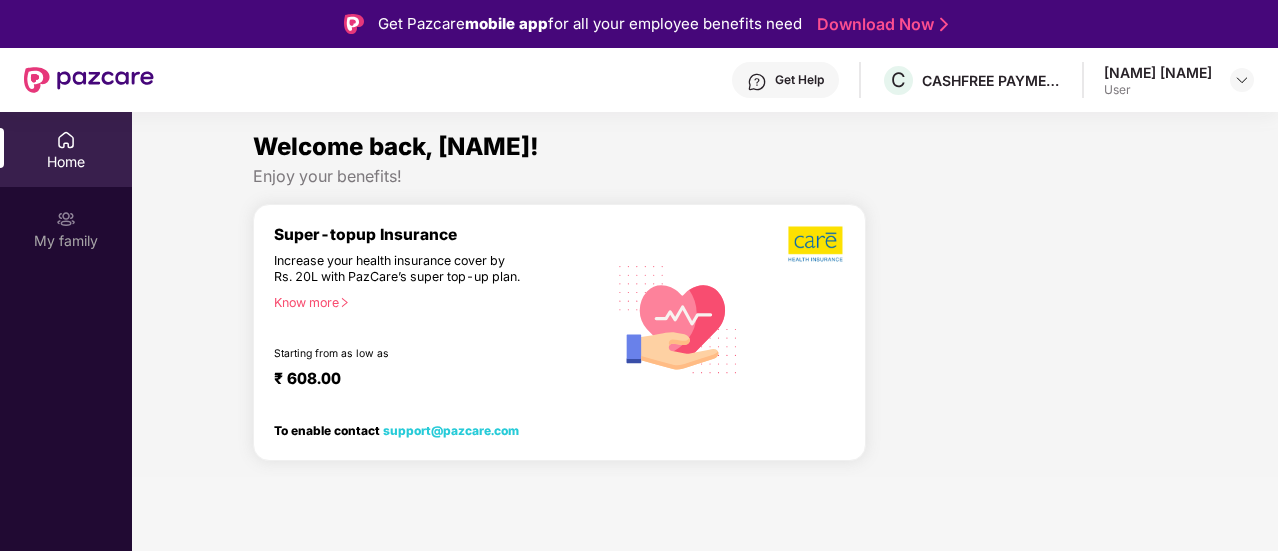 click on "Get Help" at bounding box center (785, 80) 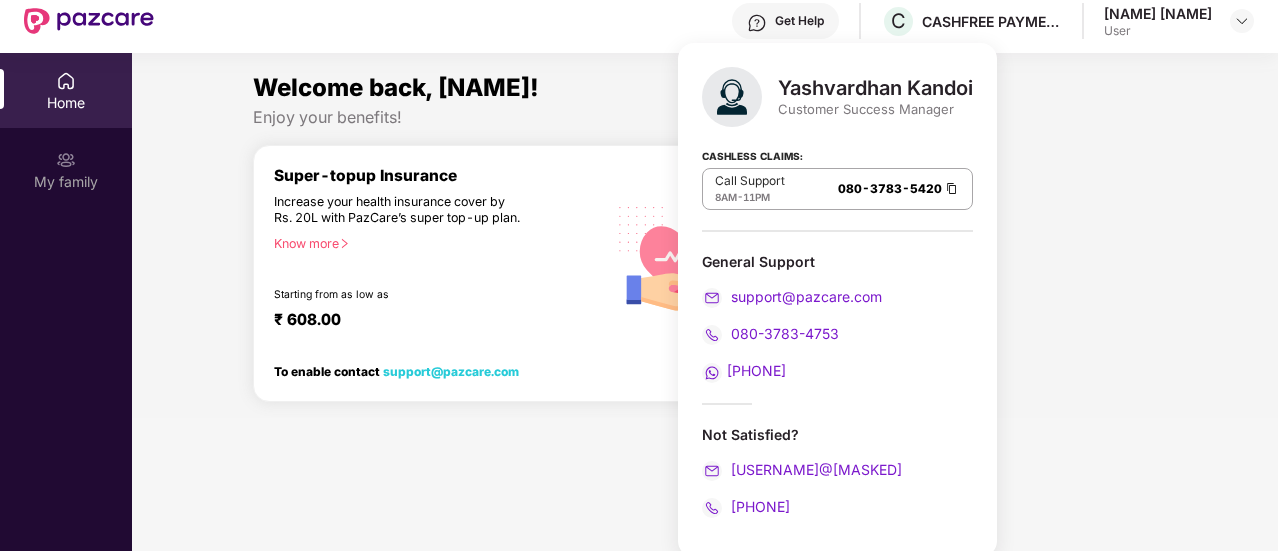scroll, scrollTop: 0, scrollLeft: 0, axis: both 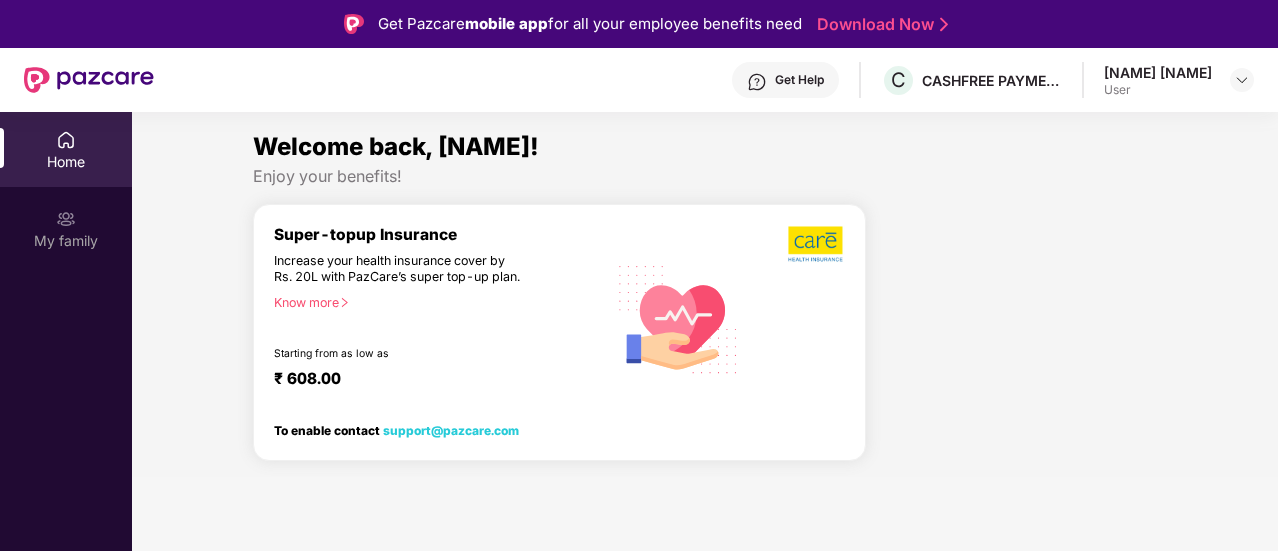 click at bounding box center (1019, 340) 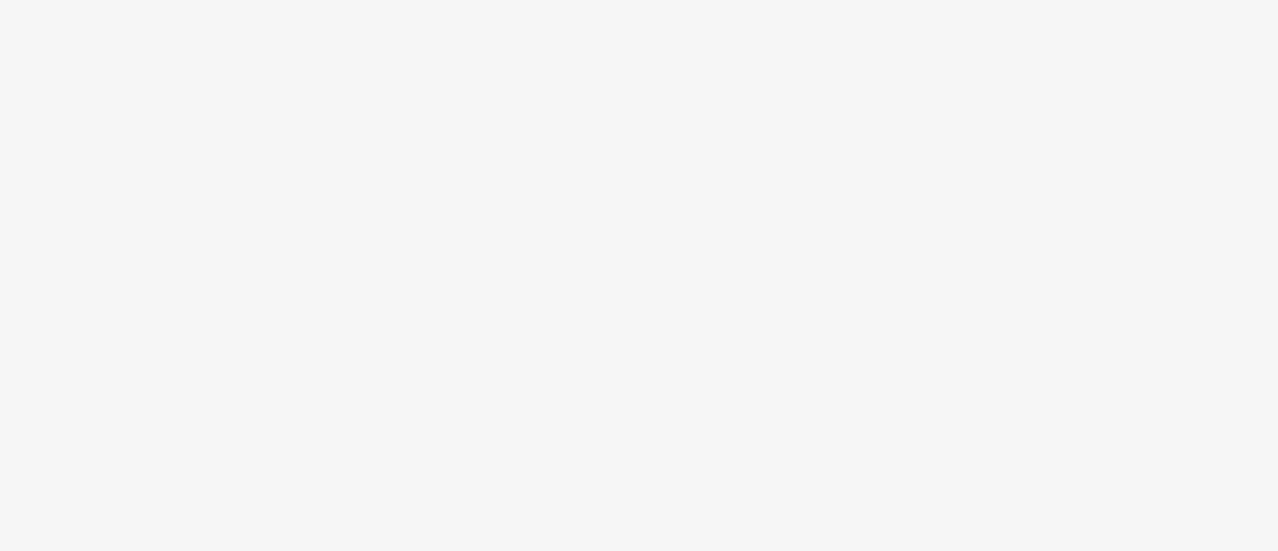 scroll, scrollTop: 0, scrollLeft: 0, axis: both 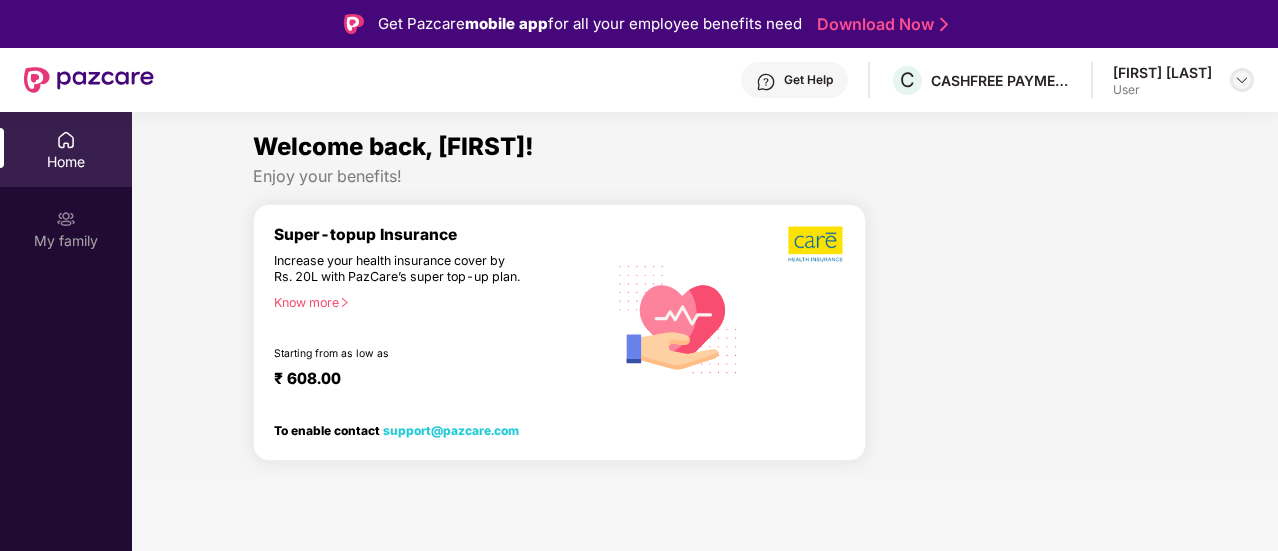 click at bounding box center [1242, 80] 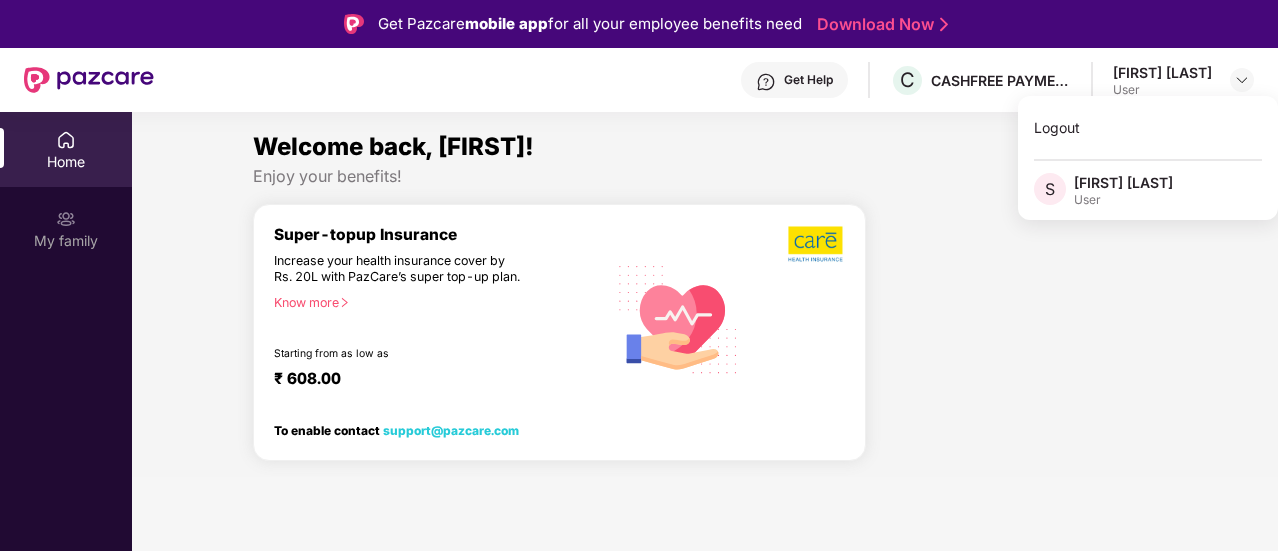 click on "User" at bounding box center (1123, 200) 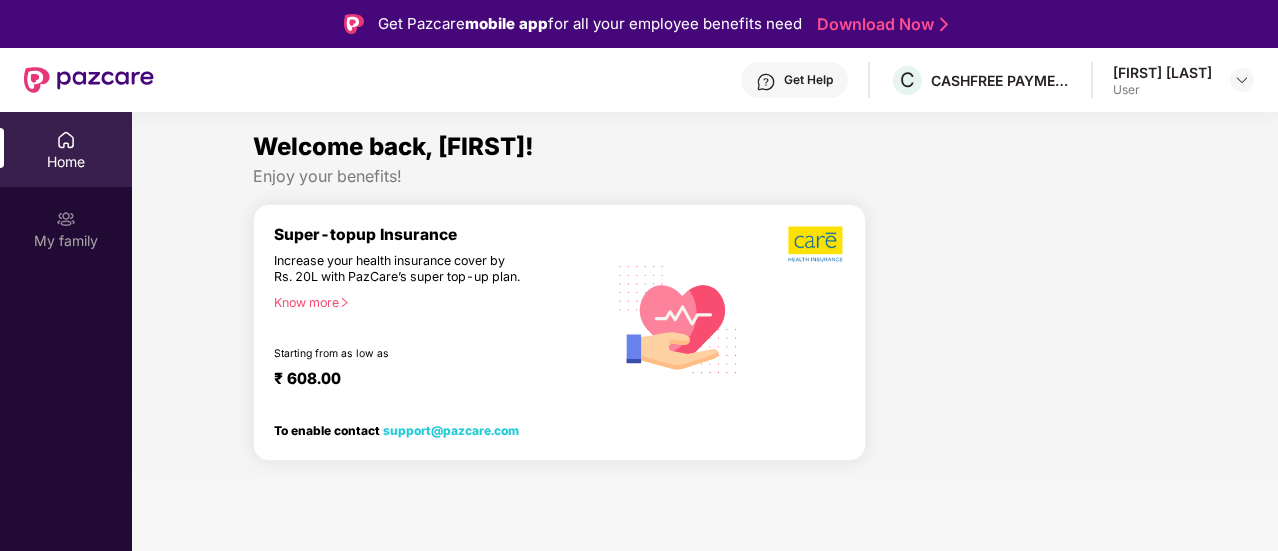 scroll, scrollTop: 1, scrollLeft: 0, axis: vertical 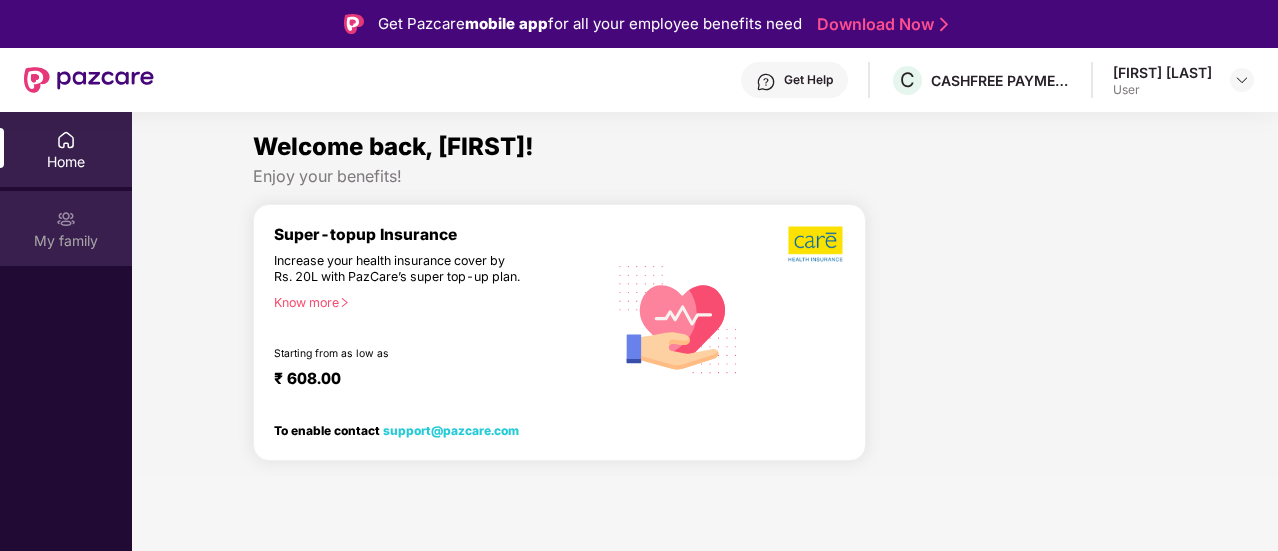 click on "My family" at bounding box center (66, 228) 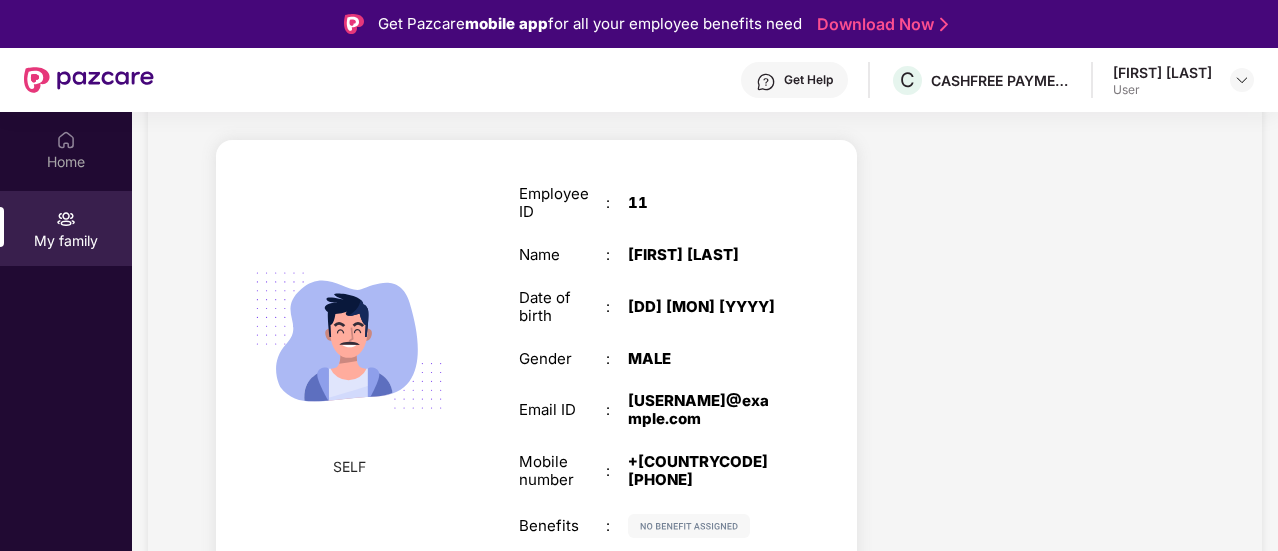 scroll, scrollTop: 0, scrollLeft: 0, axis: both 